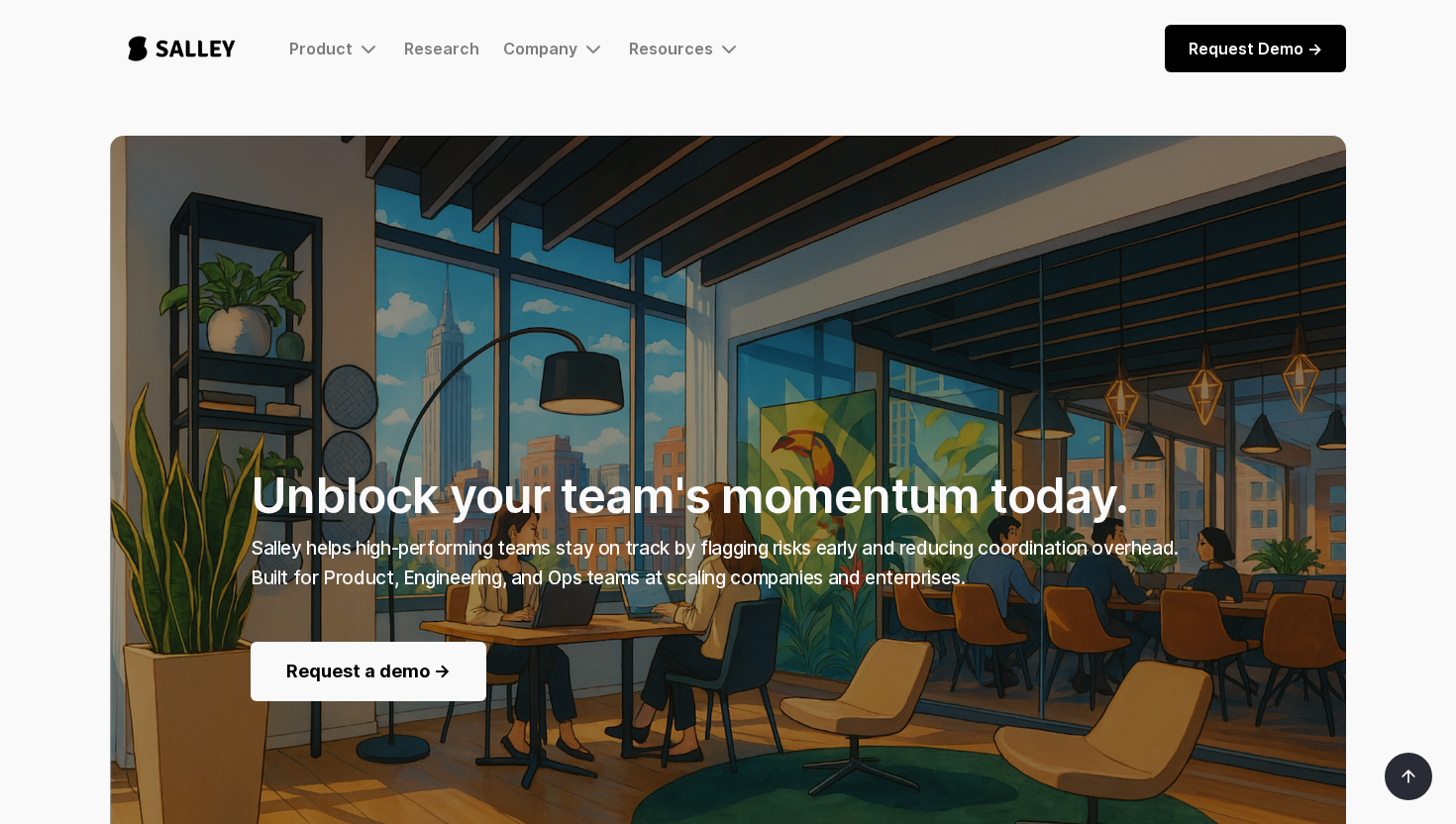 scroll, scrollTop: 0, scrollLeft: 0, axis: both 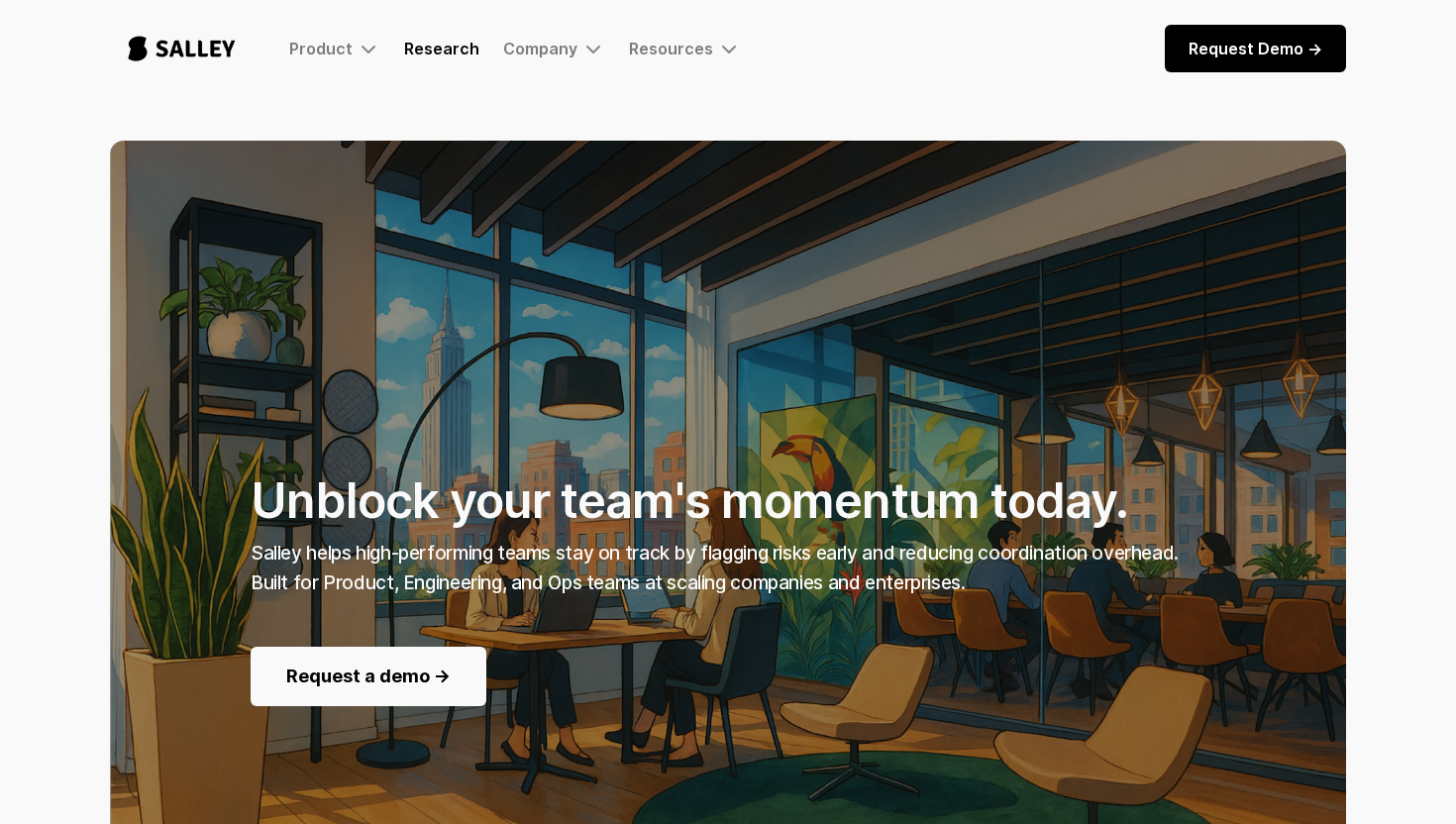 click on "Research" at bounding box center (442, 49) 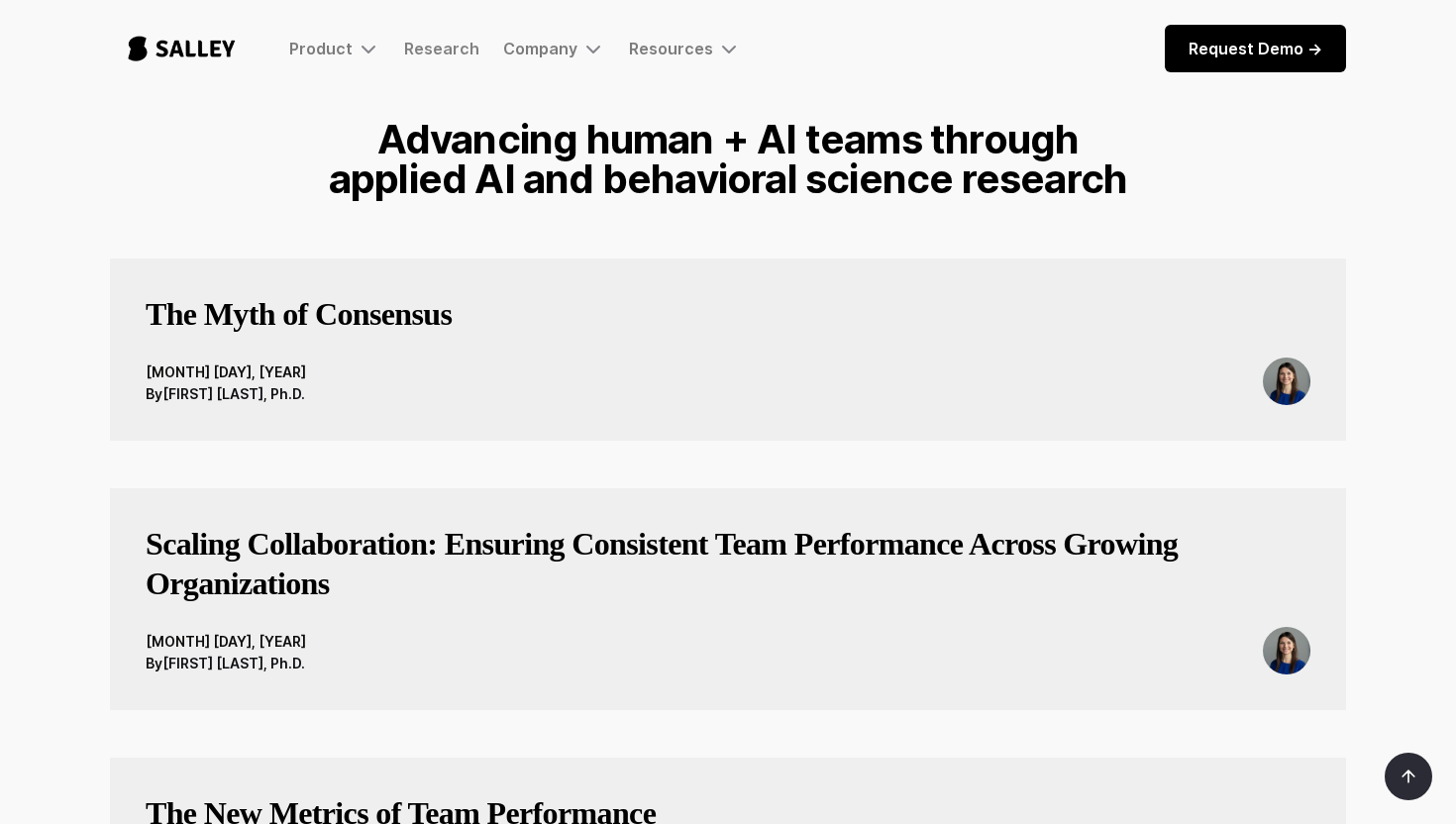 scroll, scrollTop: 0, scrollLeft: 0, axis: both 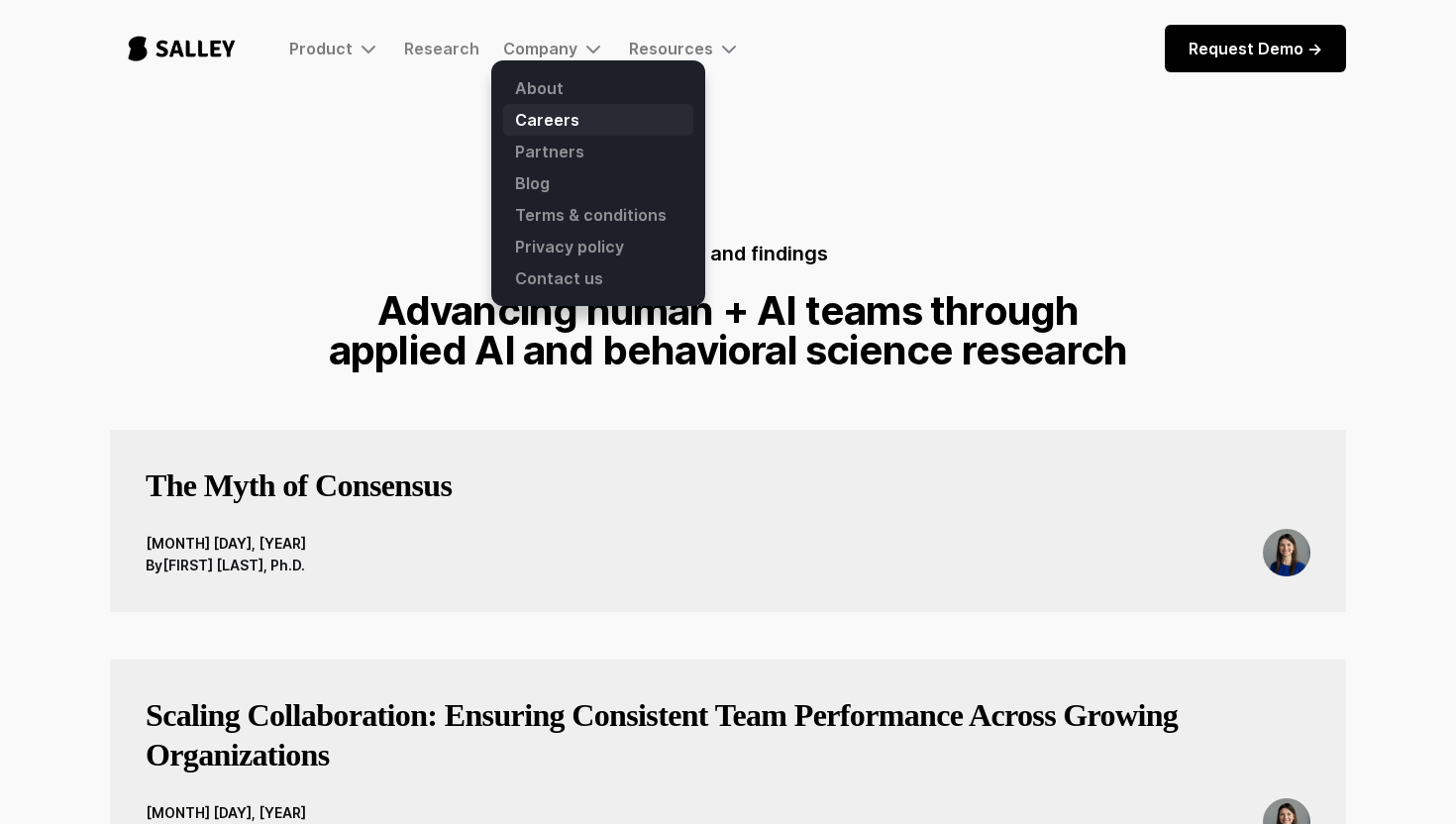 click on "Careers" at bounding box center (598, 120) 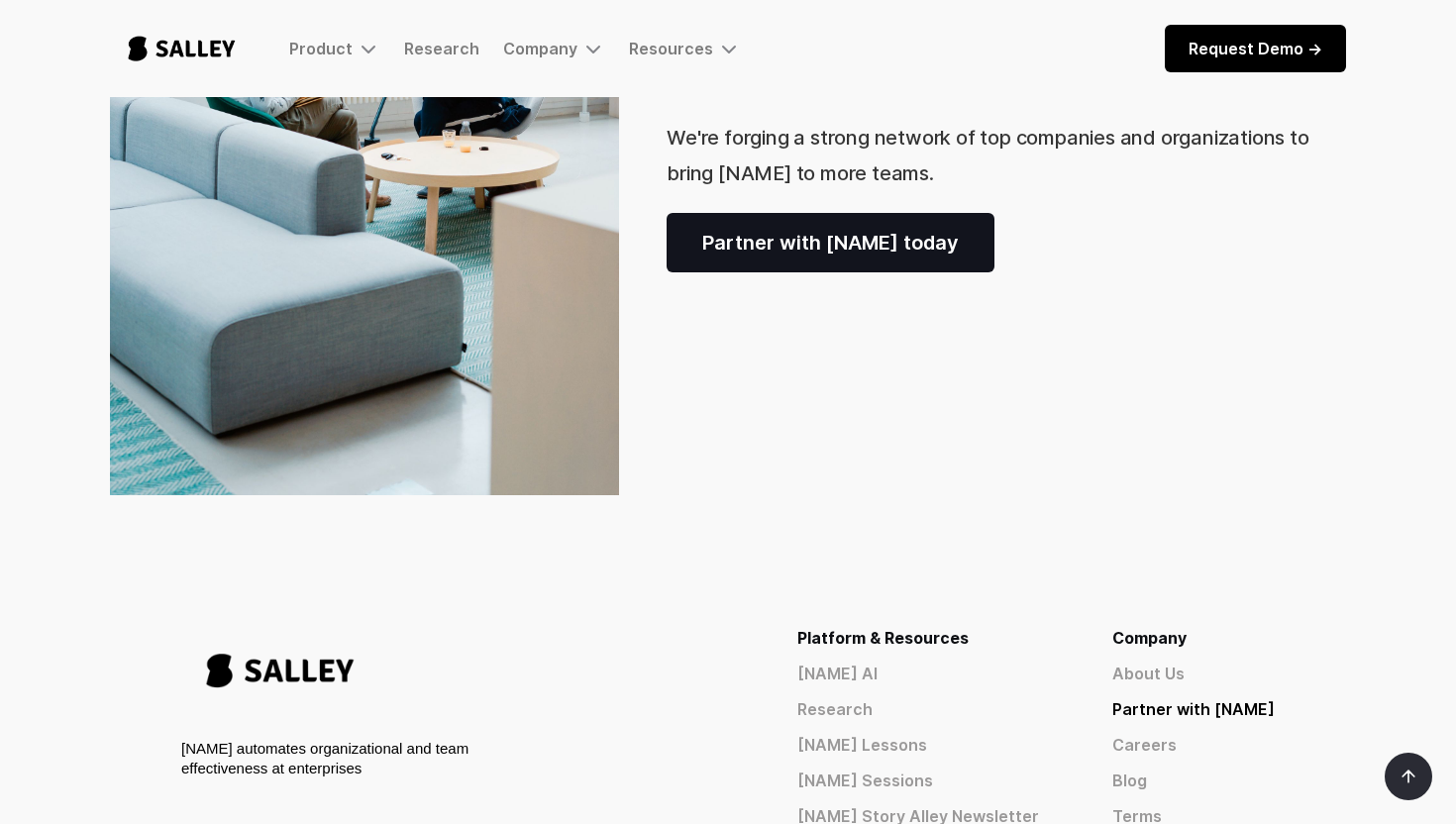 scroll, scrollTop: 113, scrollLeft: 0, axis: vertical 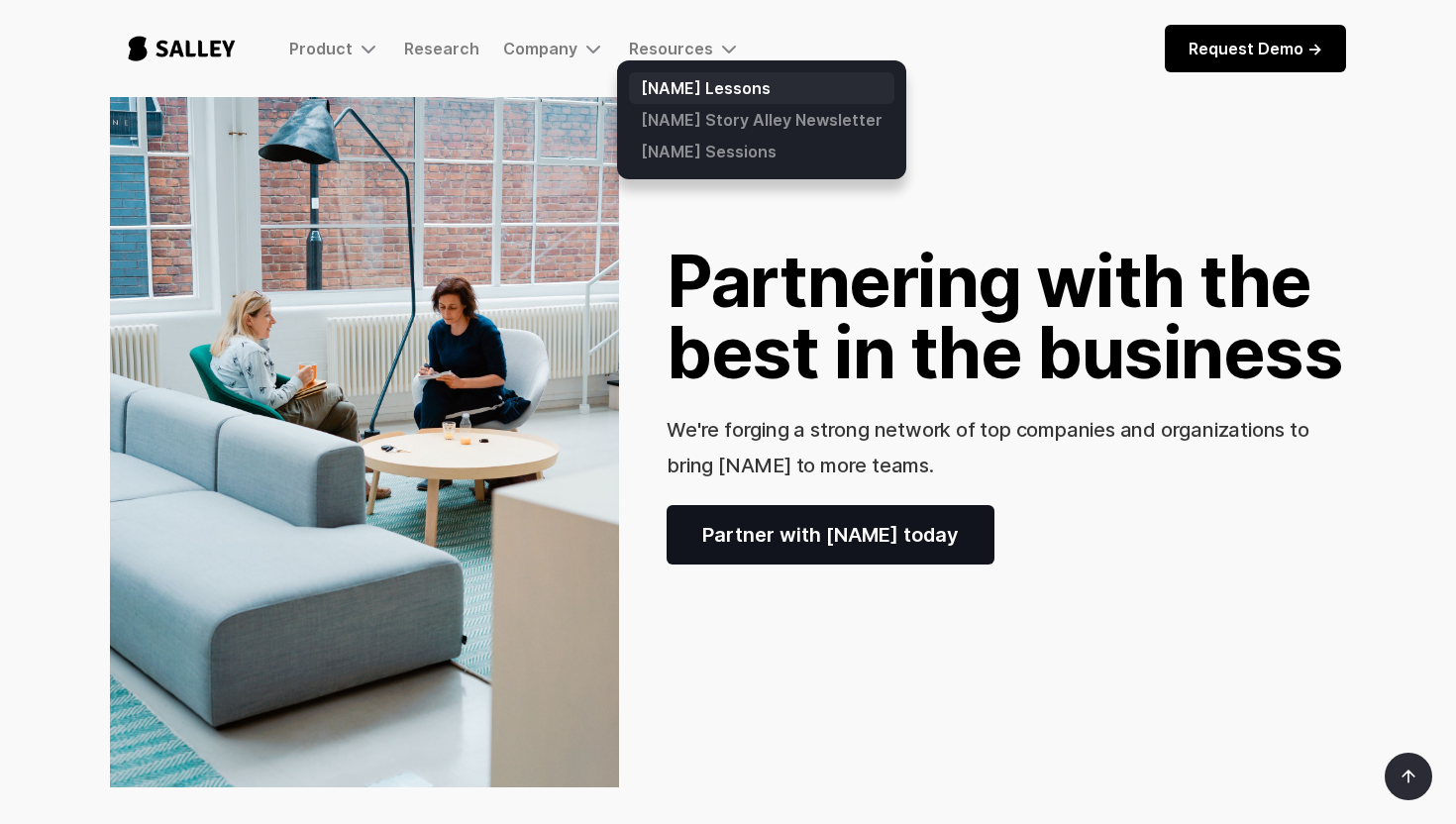 click on "[NAME] Lessons" at bounding box center (762, 88) 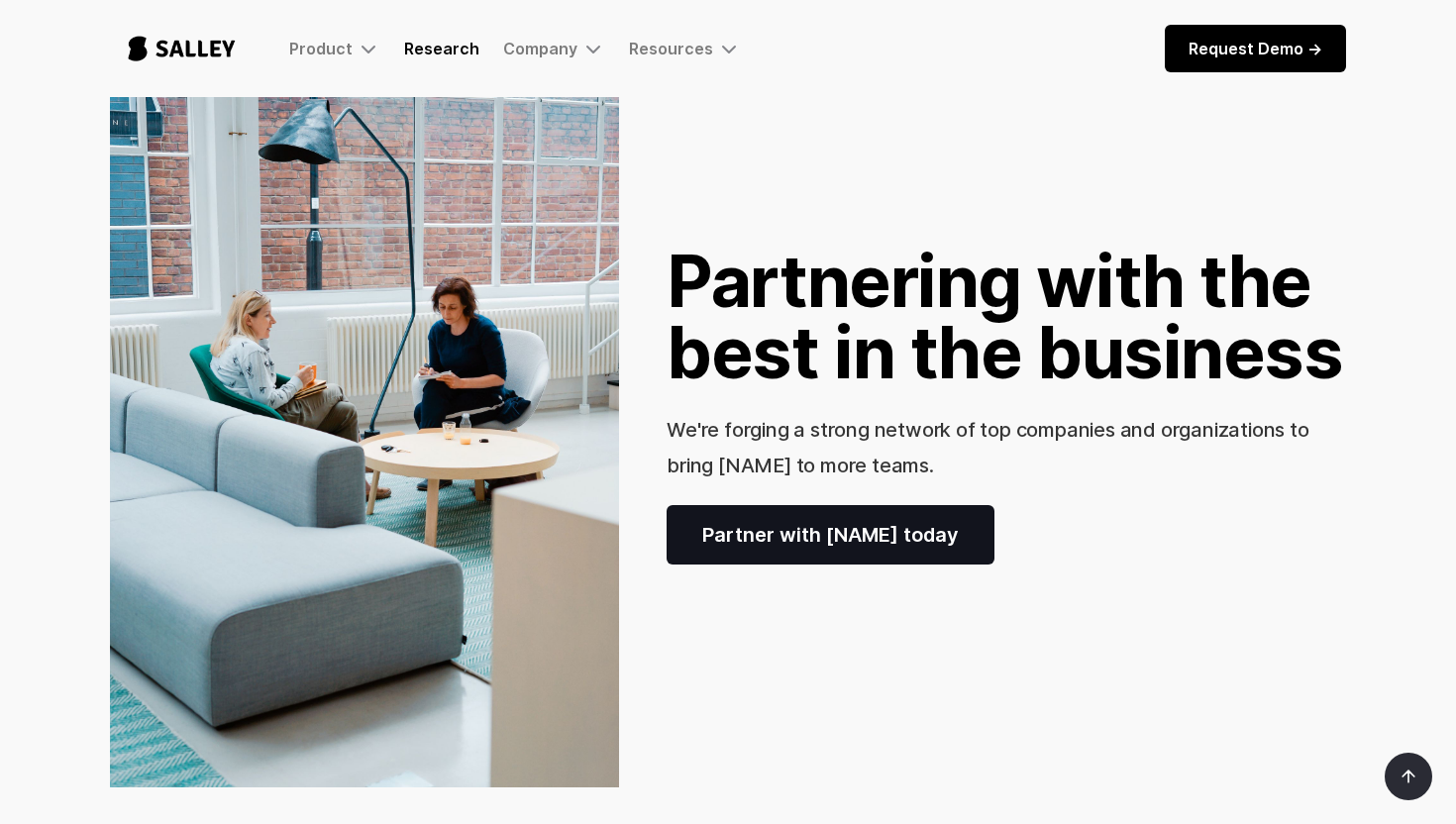 click on "Research" at bounding box center (442, 49) 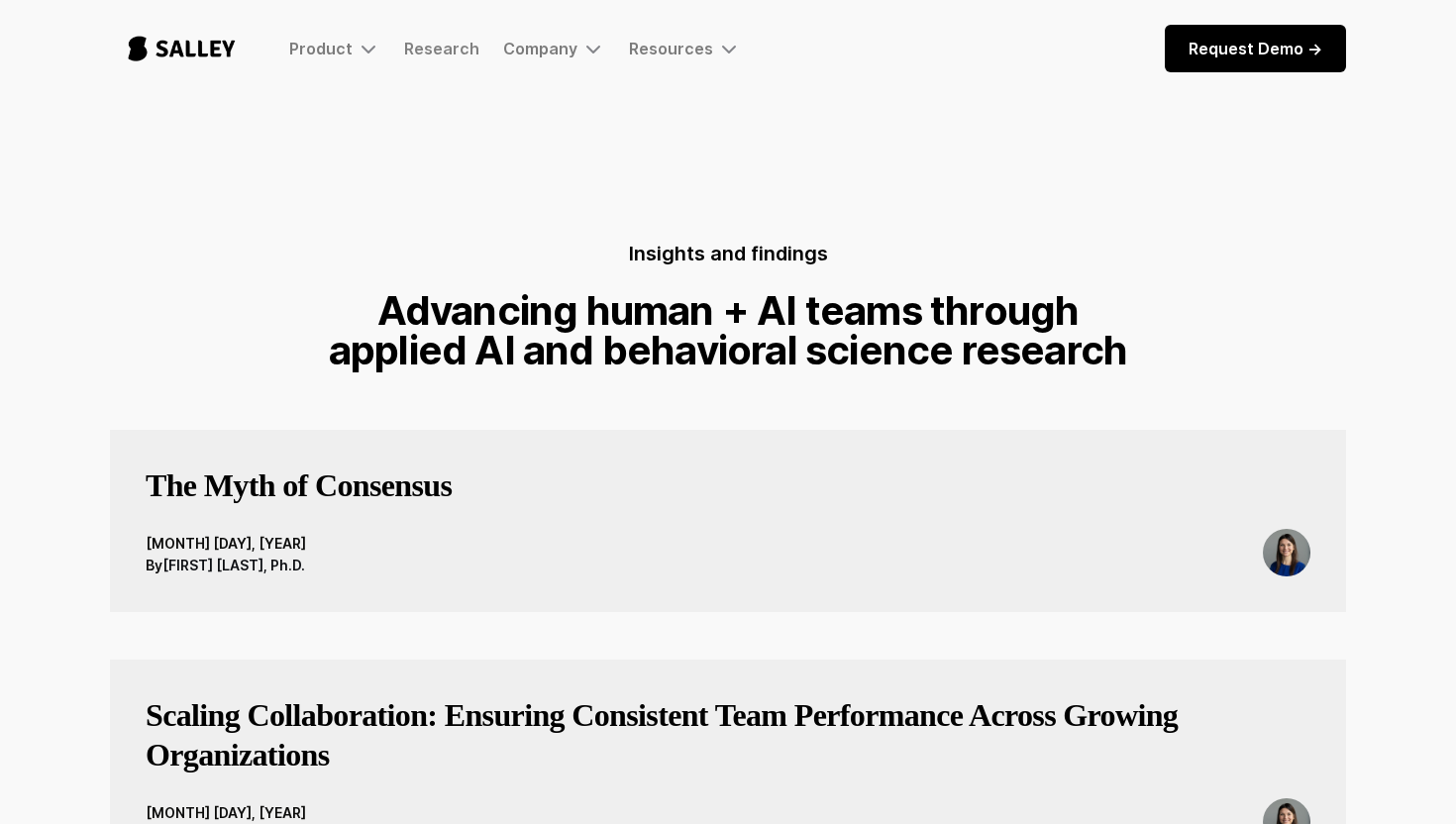 scroll, scrollTop: 0, scrollLeft: 0, axis: both 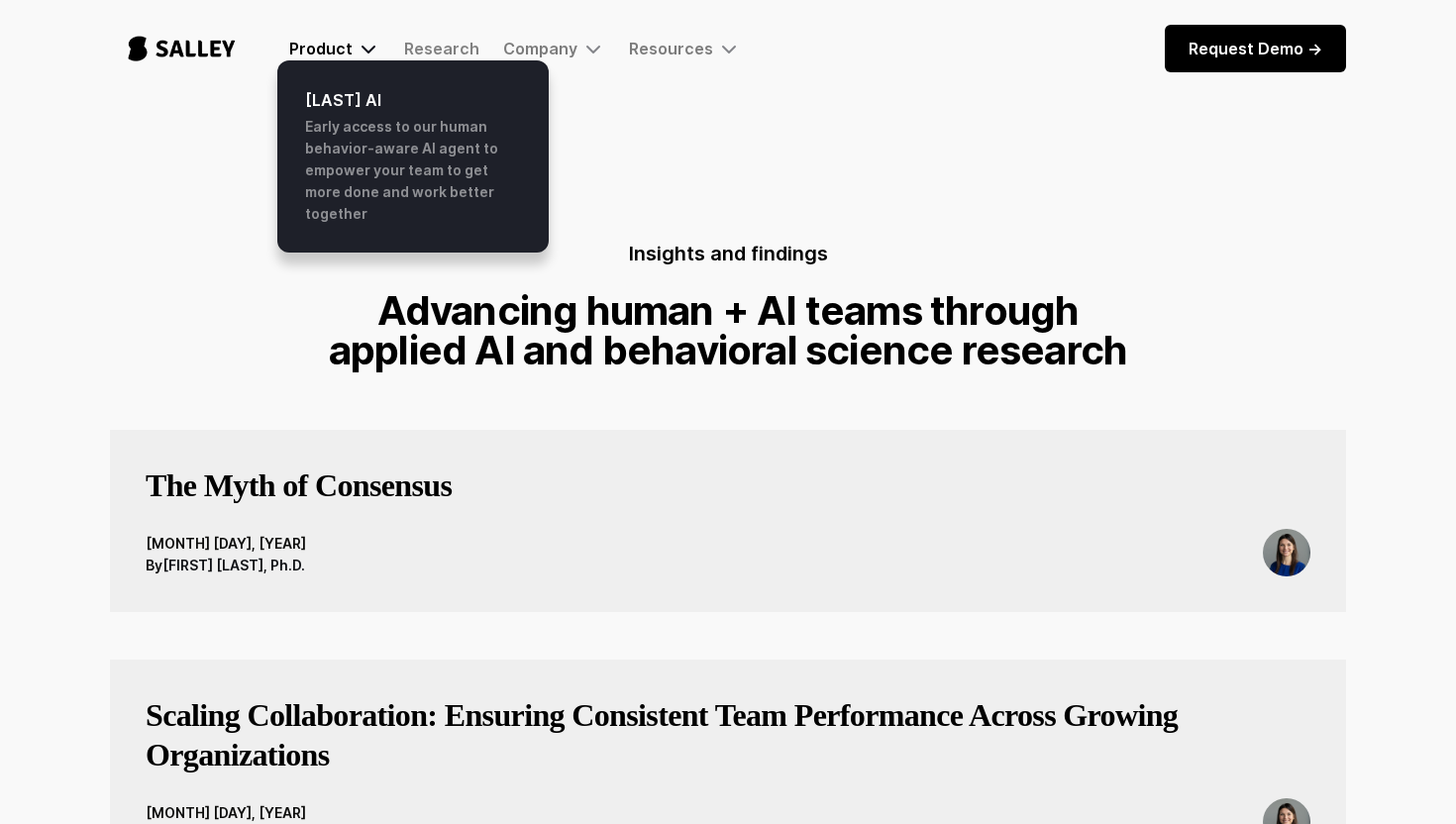 click on "Product" at bounding box center [321, 49] 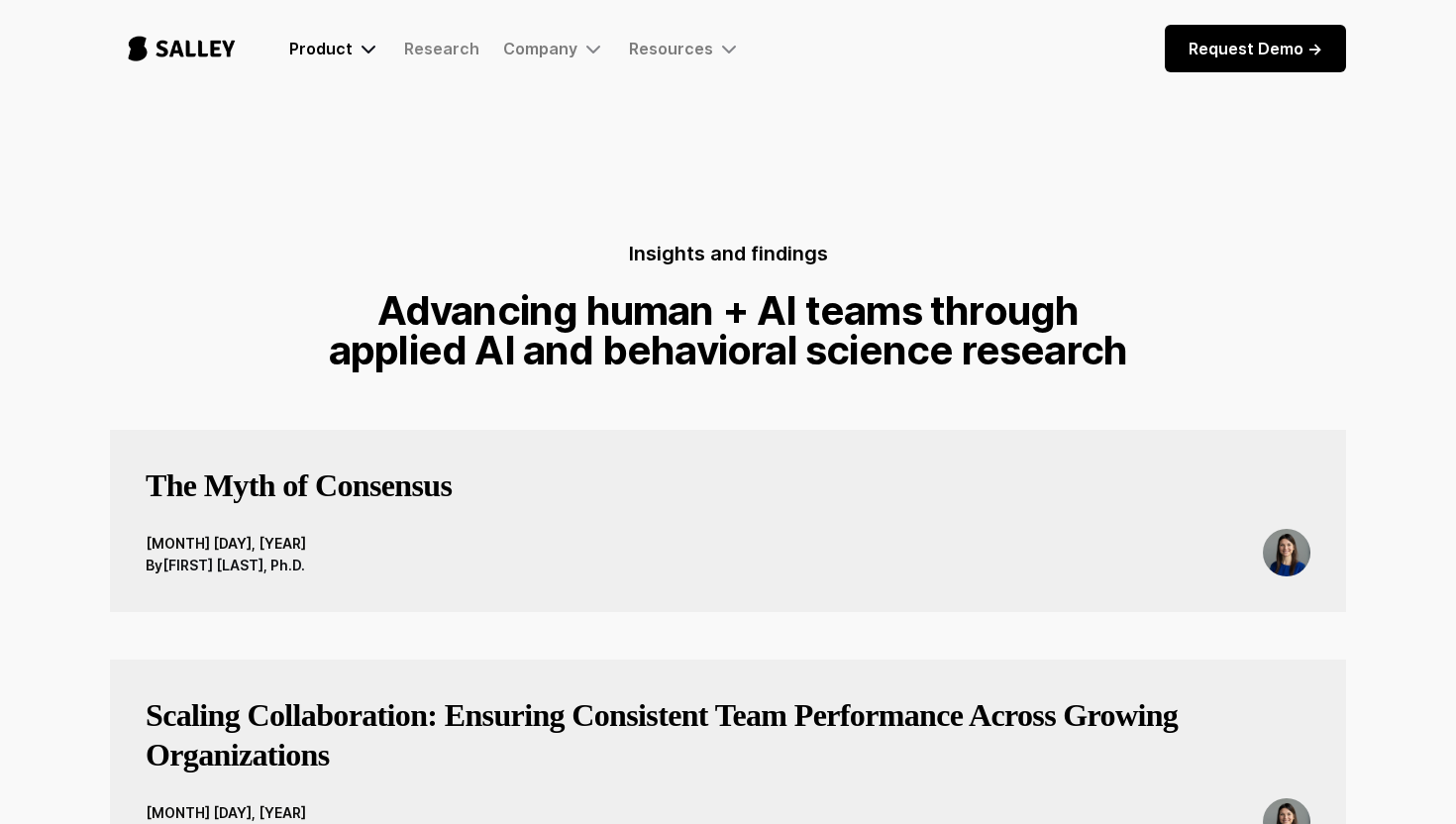click on "Product" at bounding box center [321, 49] 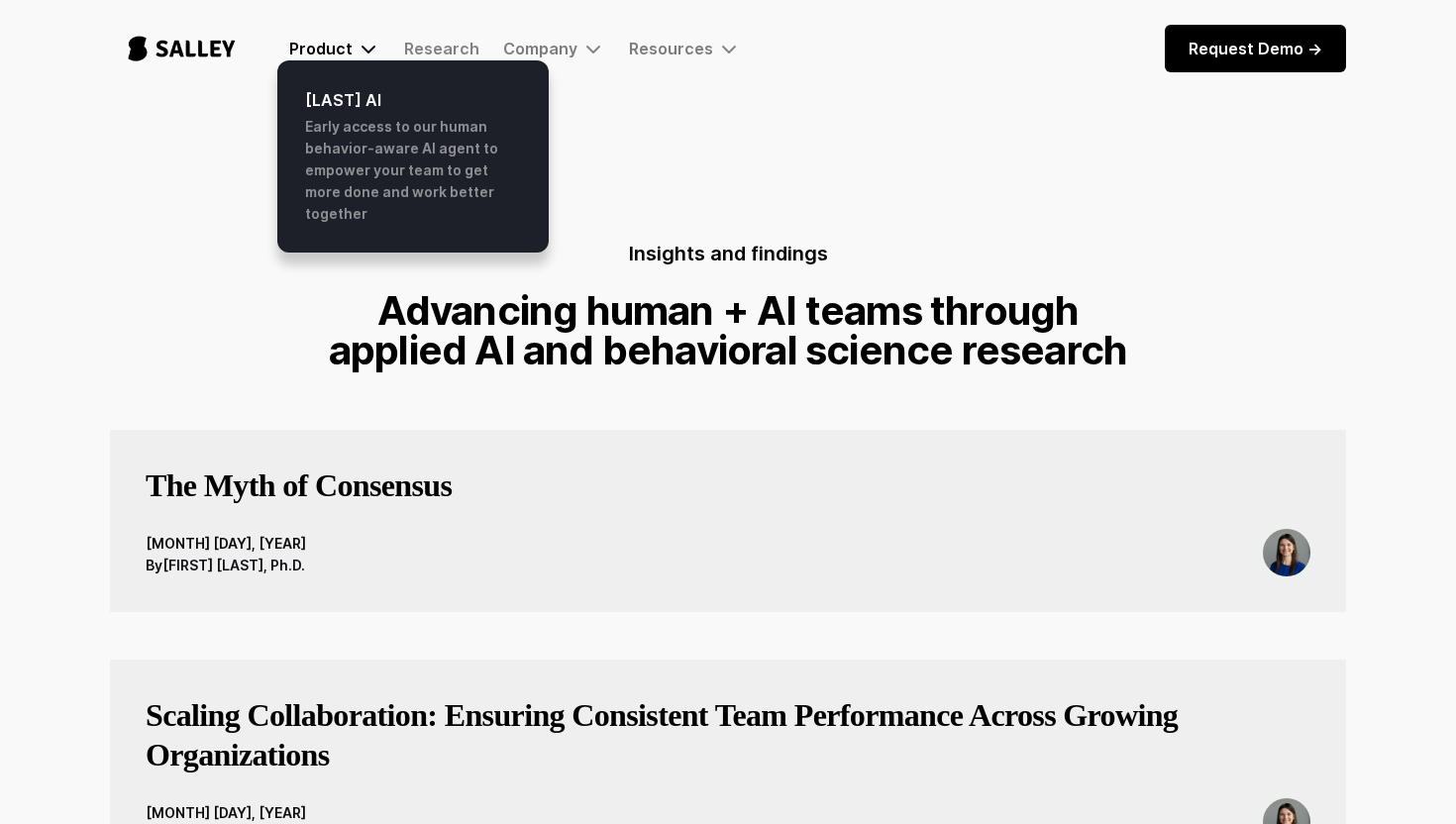 click on "Product" at bounding box center [321, 49] 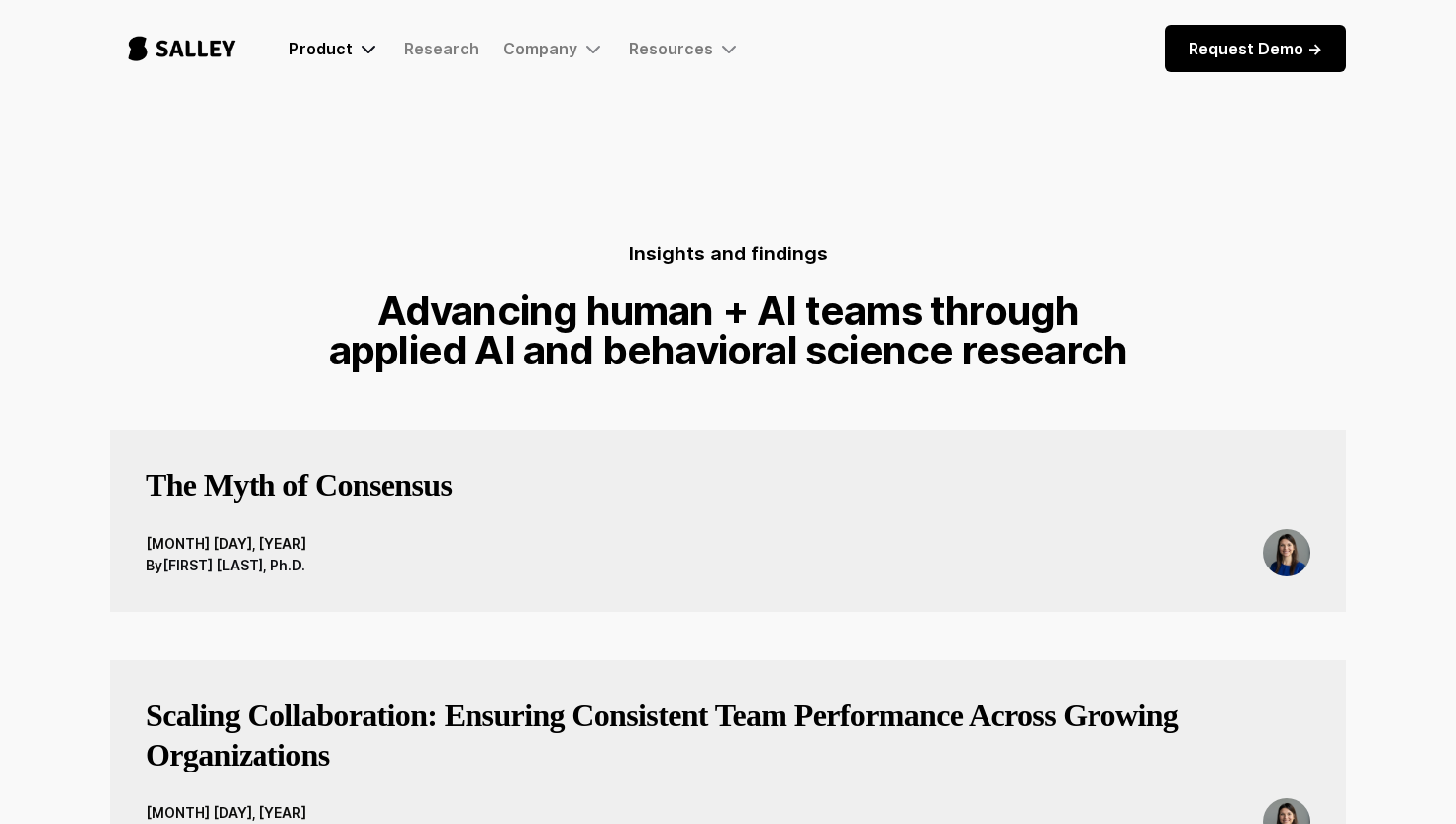 click at bounding box center [368, 49] 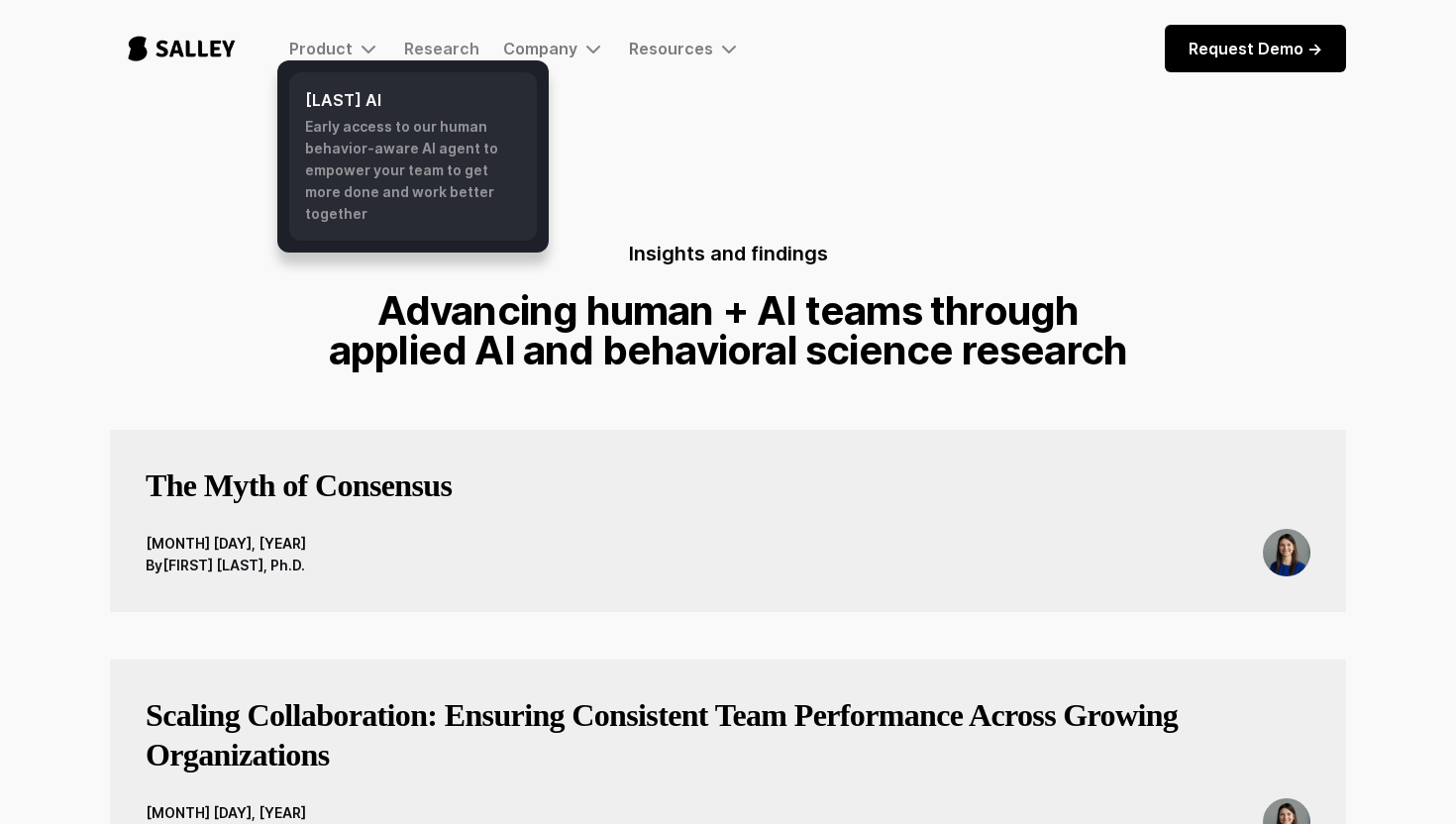 click on "[LAST] AI" at bounding box center [413, 100] 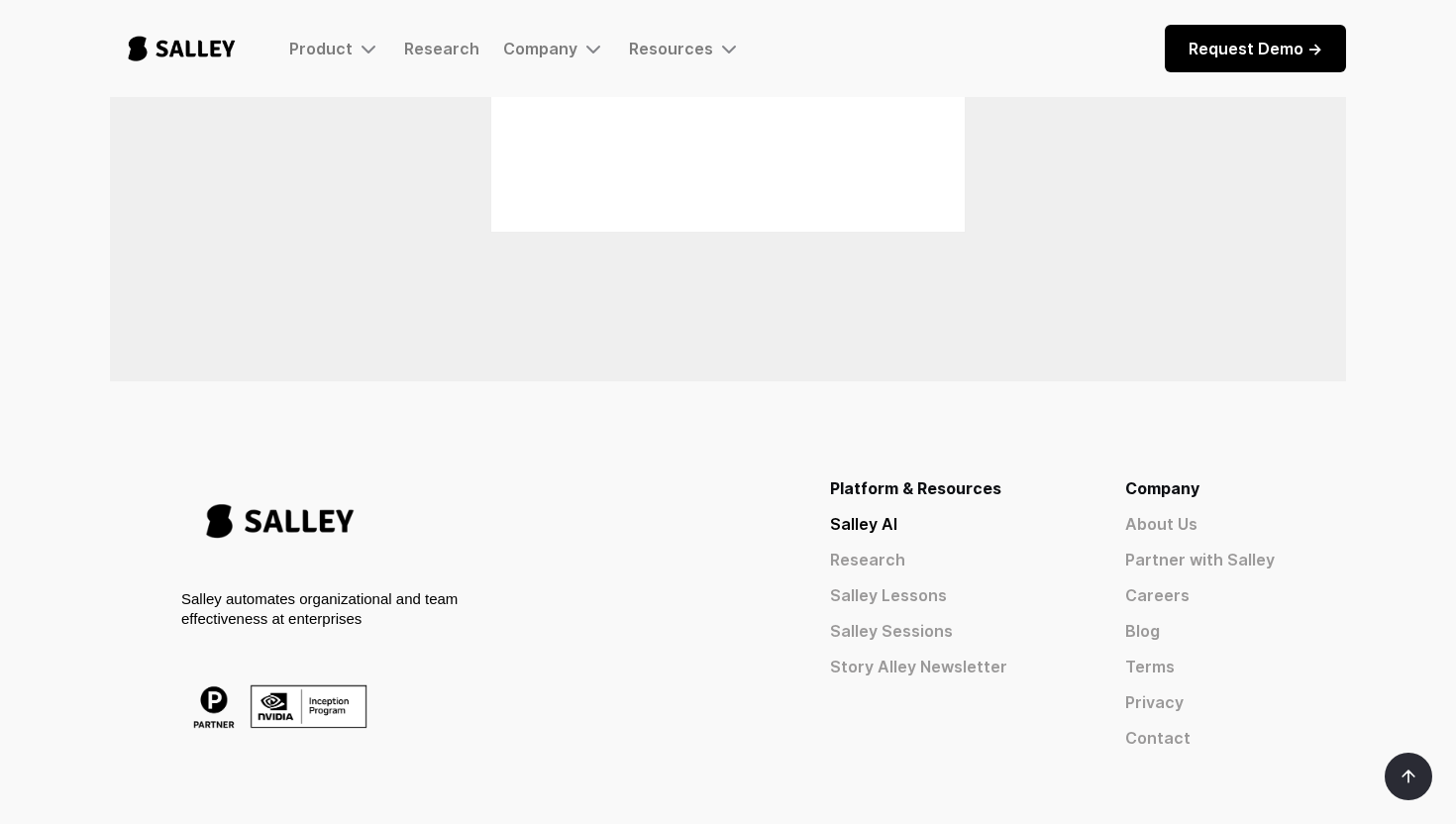 scroll, scrollTop: 1502, scrollLeft: 0, axis: vertical 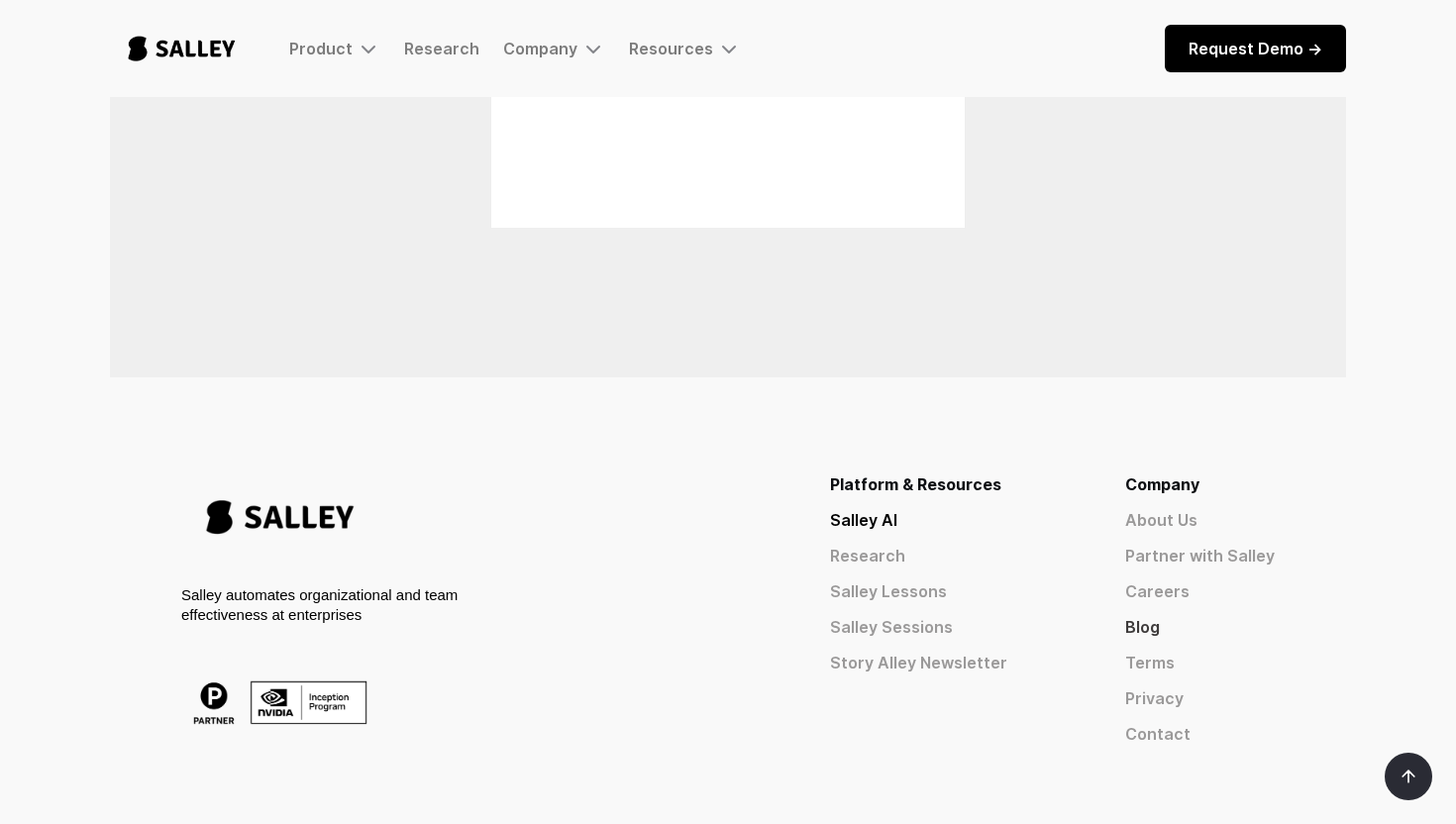 click on "Blog" at bounding box center (1199, 627) 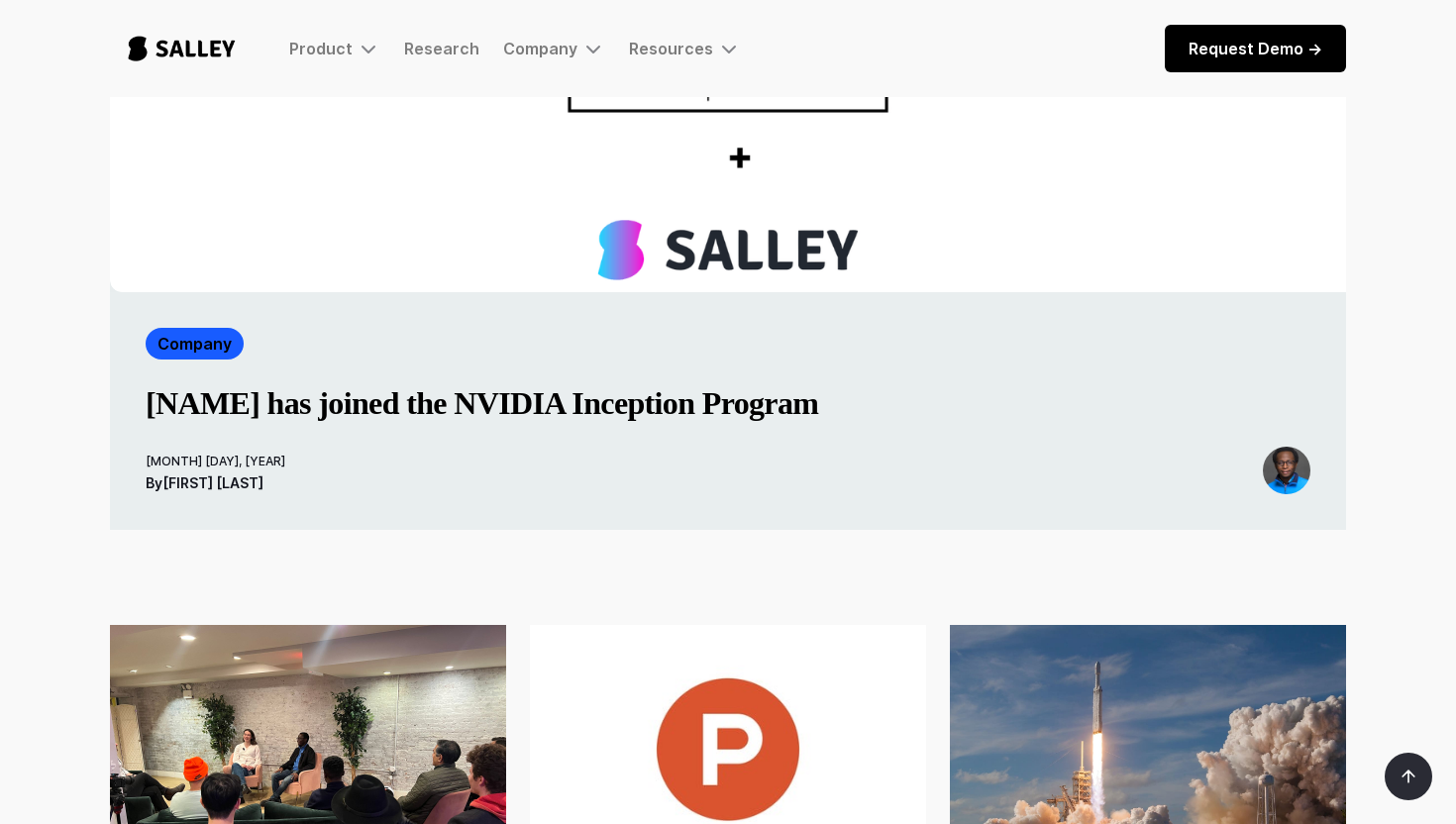 scroll, scrollTop: 344, scrollLeft: 0, axis: vertical 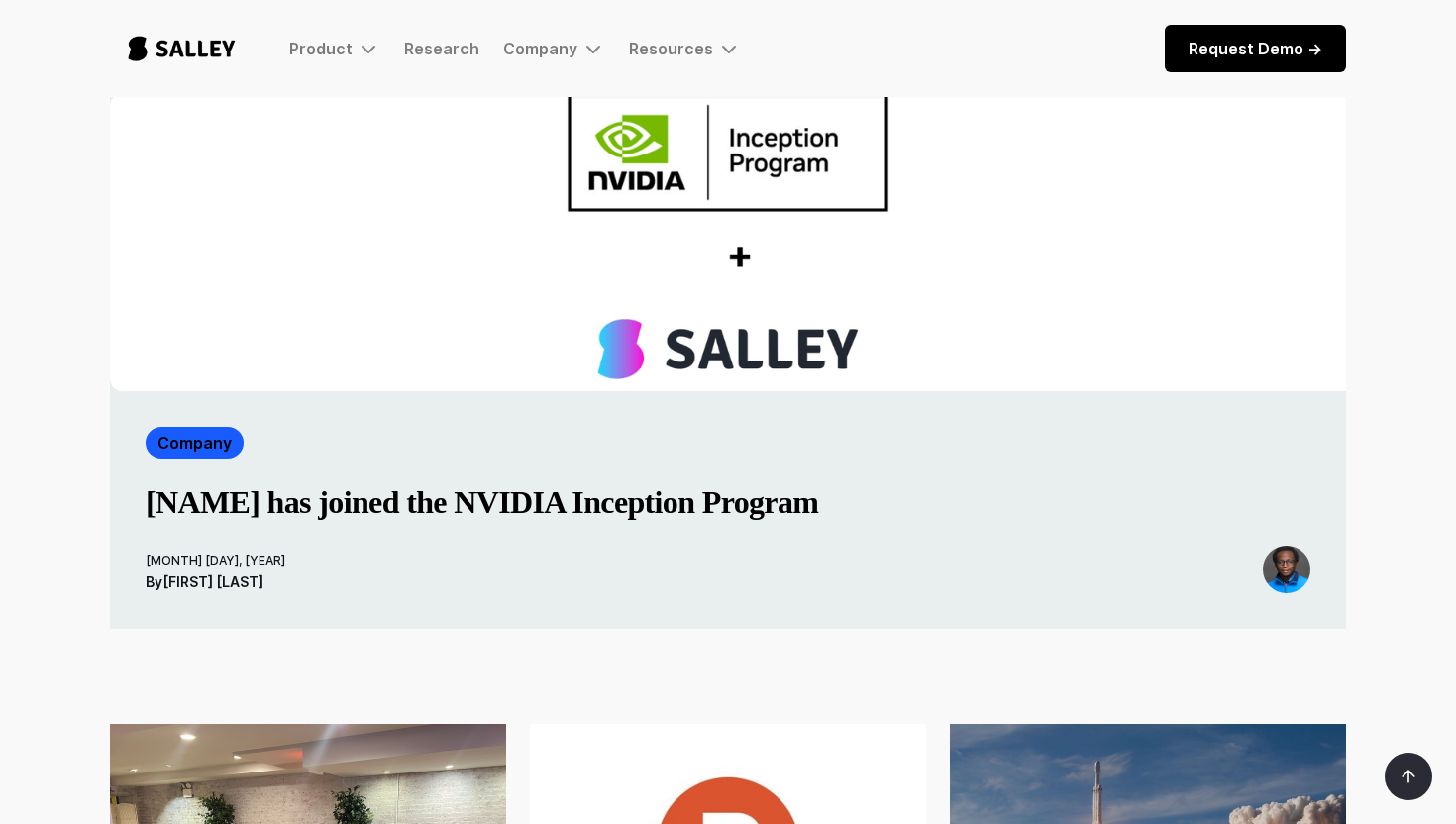 click on "Company Salley has joined the NVIDIA Inception Program" at bounding box center [728, 486] 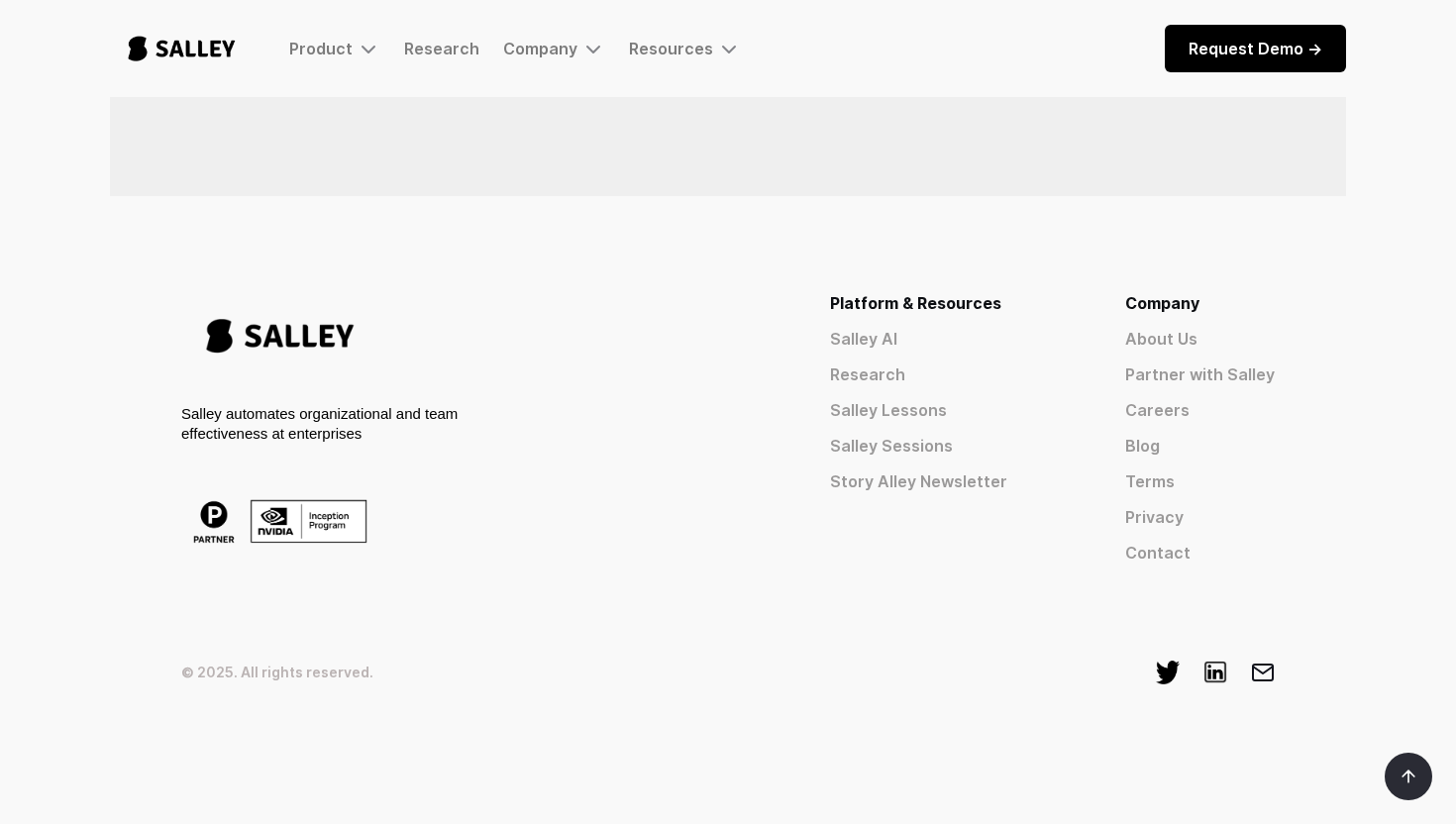 scroll, scrollTop: 2235, scrollLeft: 0, axis: vertical 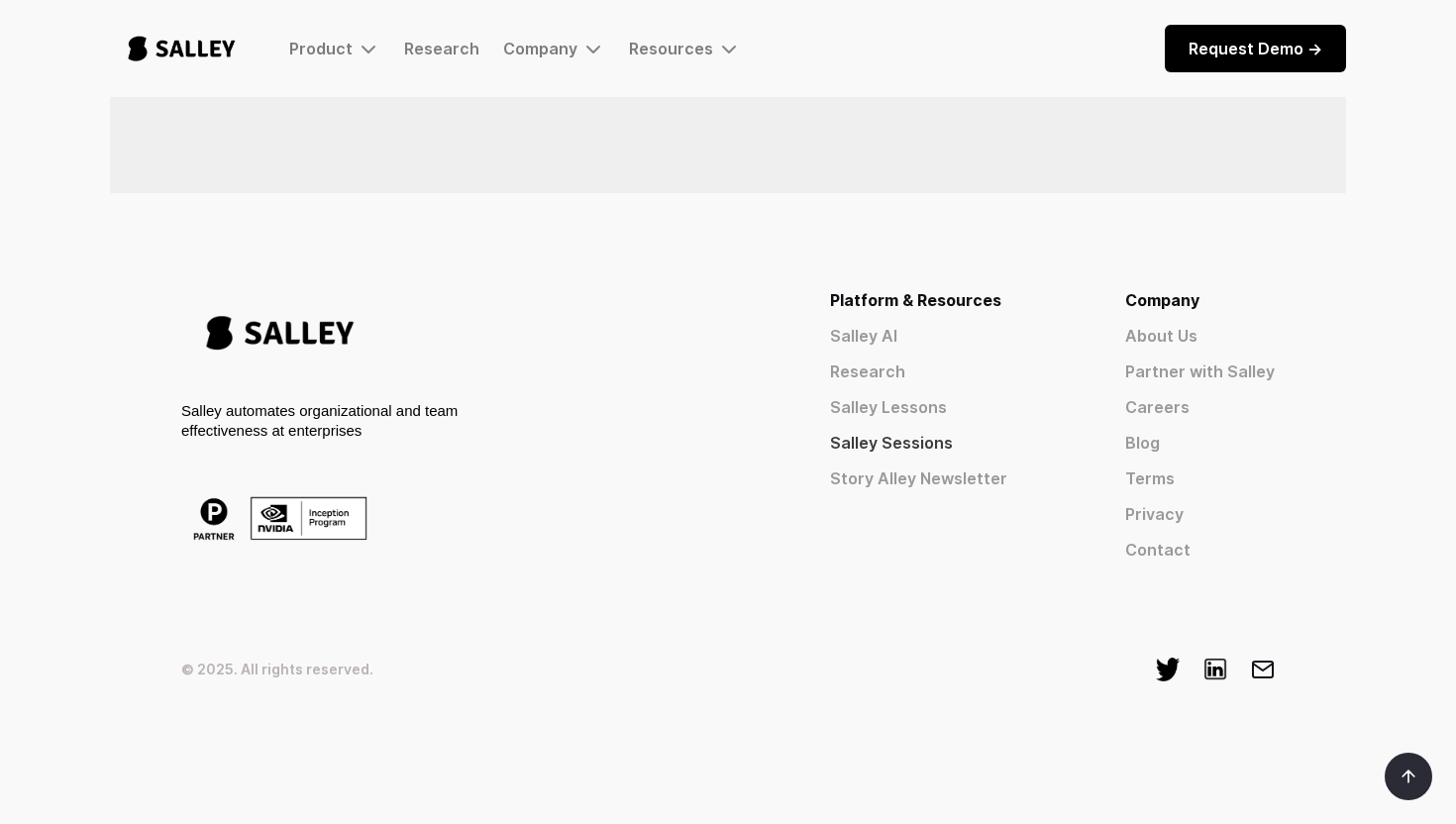 click on "Salley Sessions" at bounding box center (942, 443) 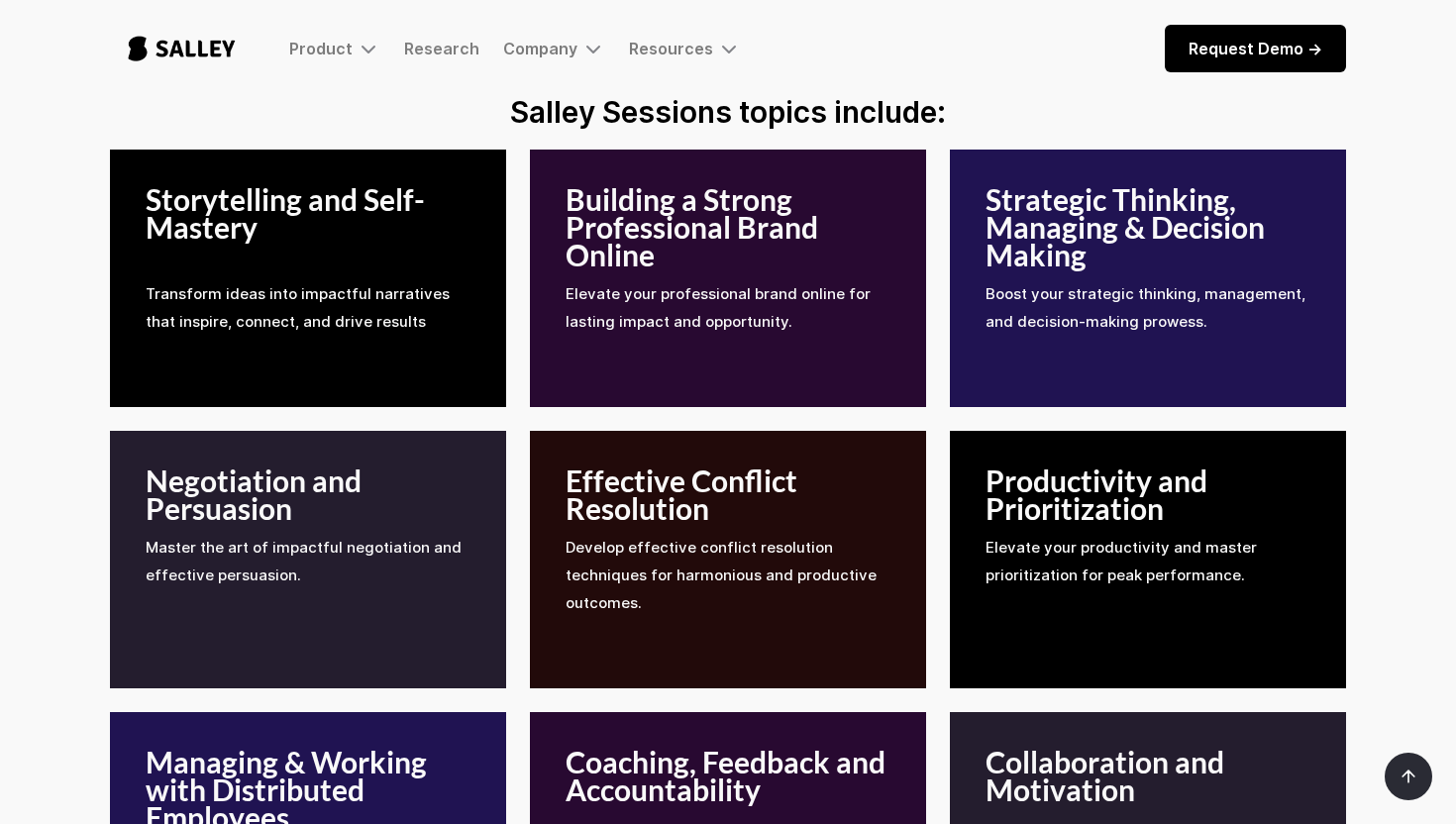 scroll, scrollTop: 2796, scrollLeft: 0, axis: vertical 